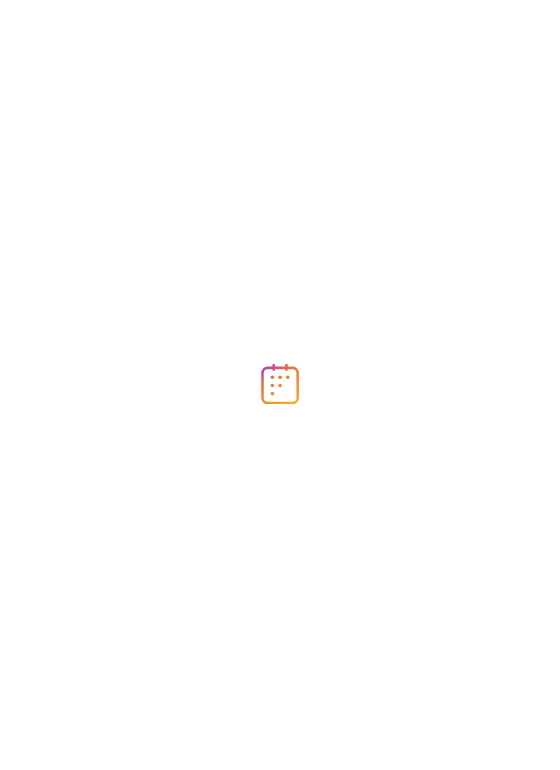 scroll, scrollTop: 0, scrollLeft: 0, axis: both 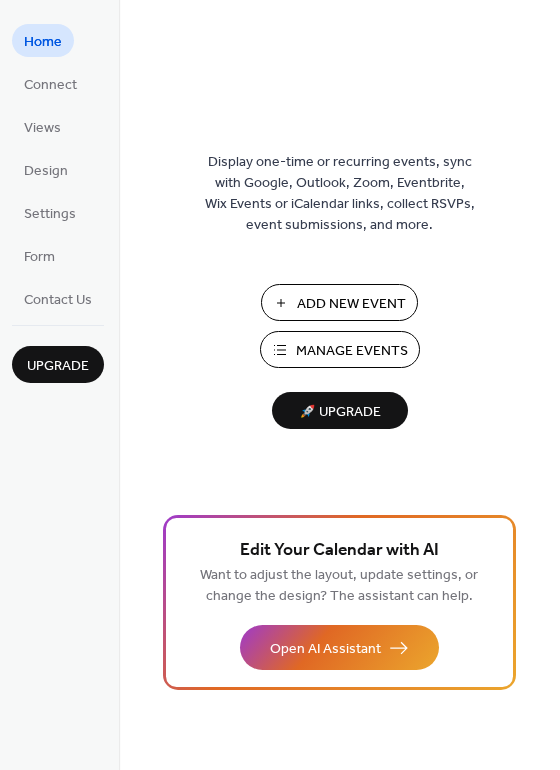 click on "Add New Event" at bounding box center [351, 304] 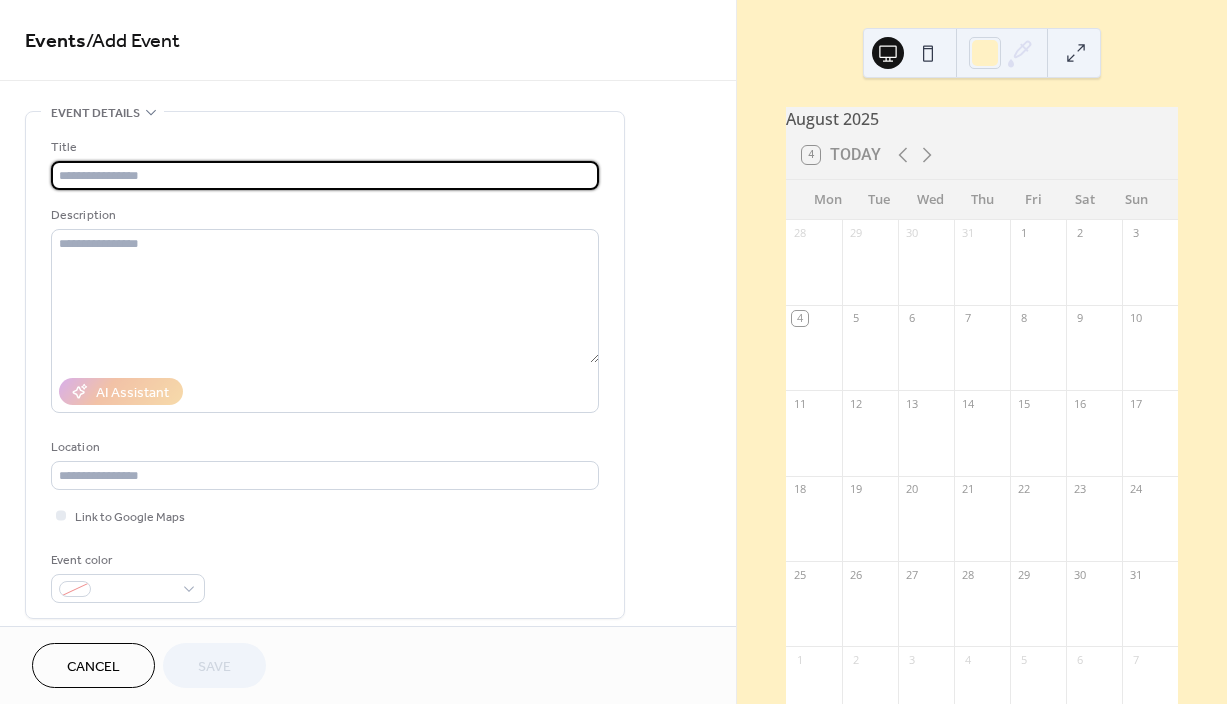 scroll, scrollTop: 0, scrollLeft: 0, axis: both 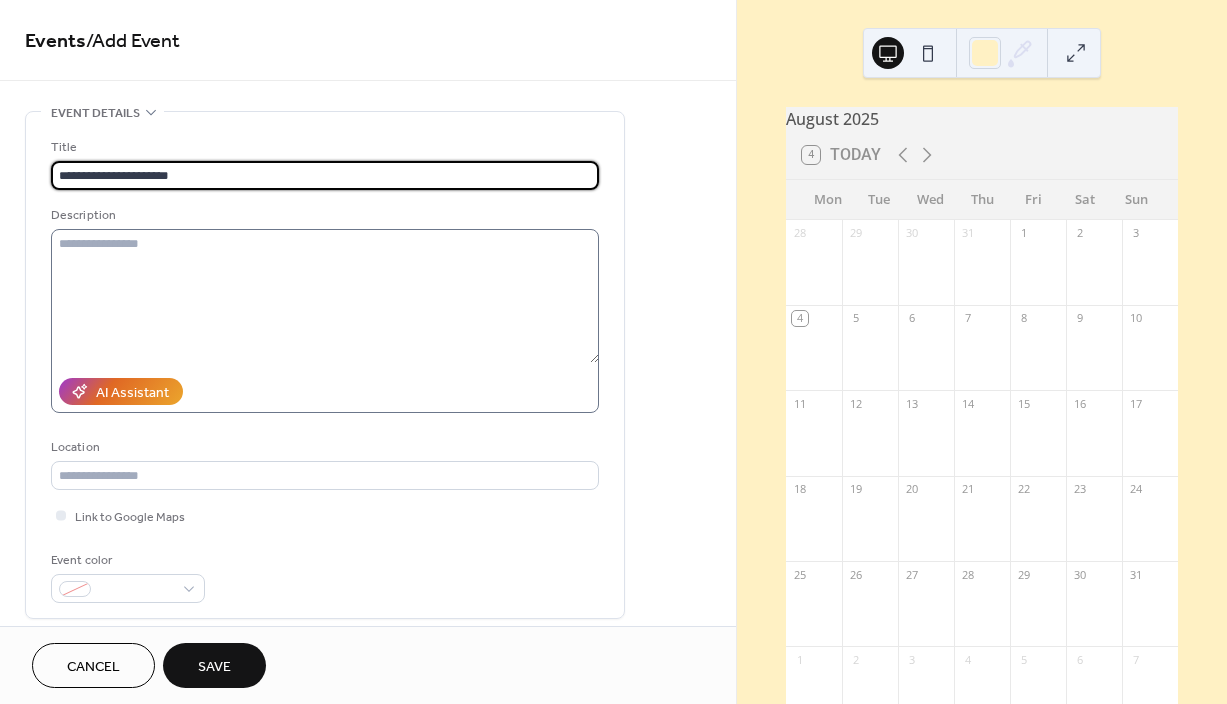 type on "**********" 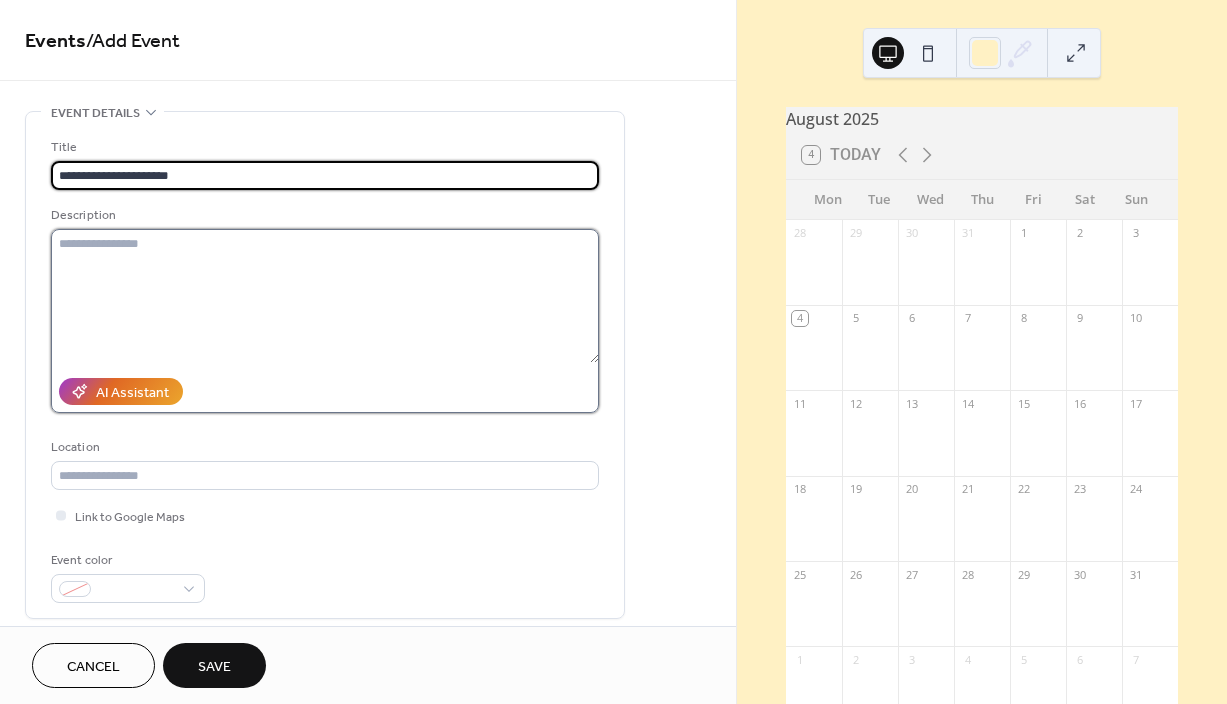 click at bounding box center (325, 296) 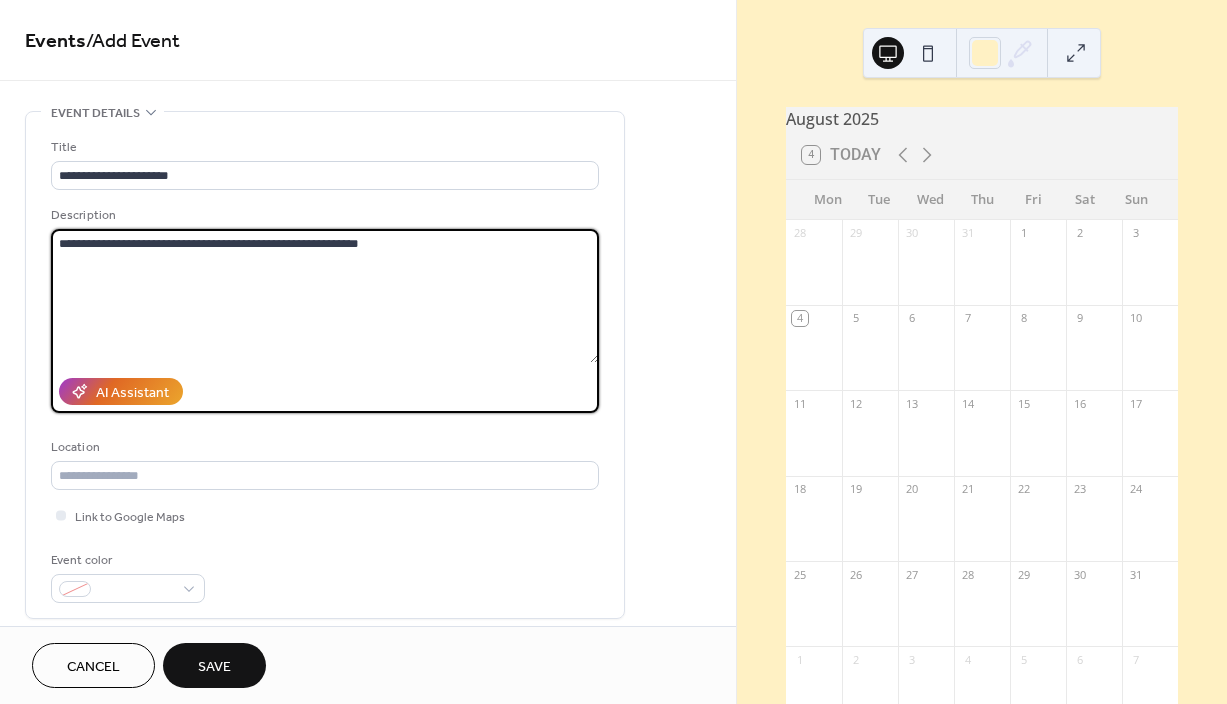 click on "**********" at bounding box center (325, 296) 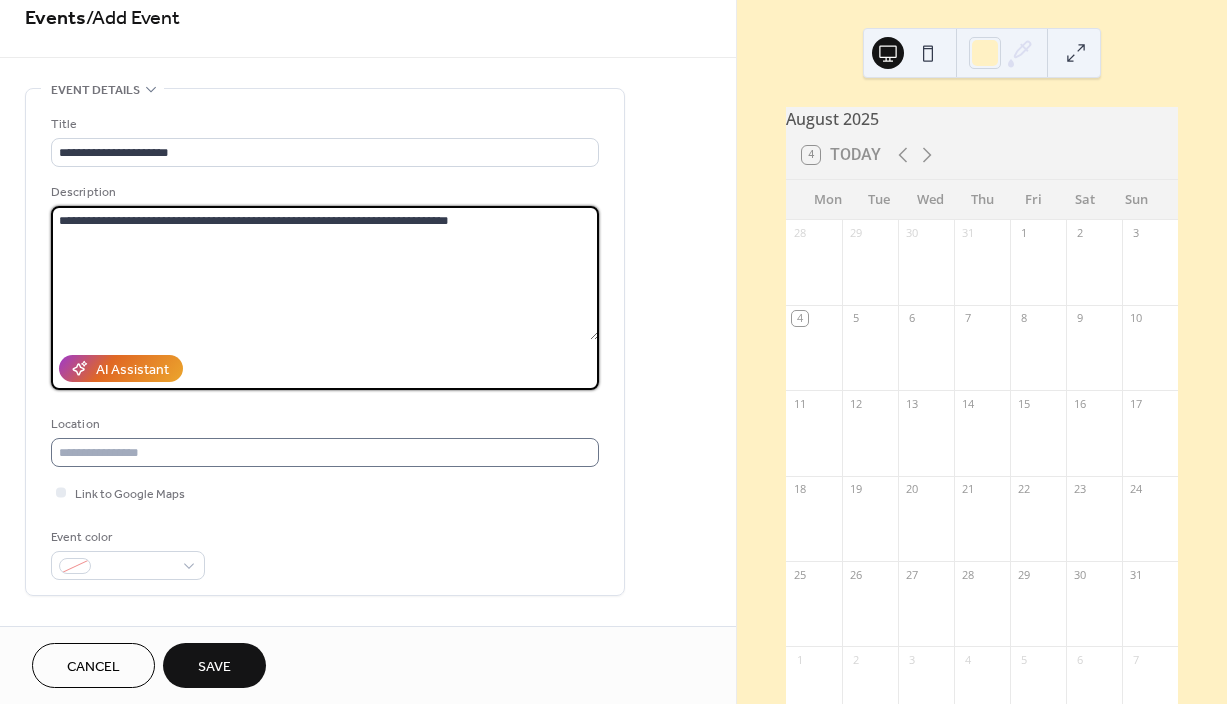 scroll, scrollTop: 27, scrollLeft: 0, axis: vertical 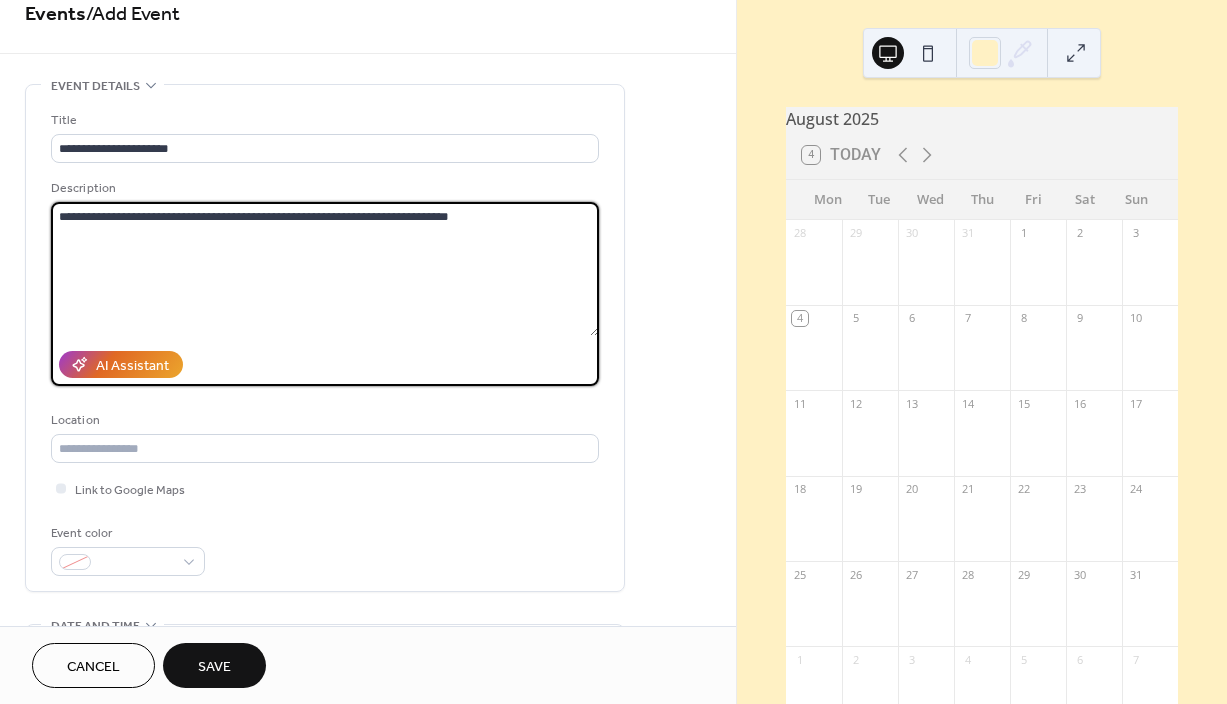 type on "**********" 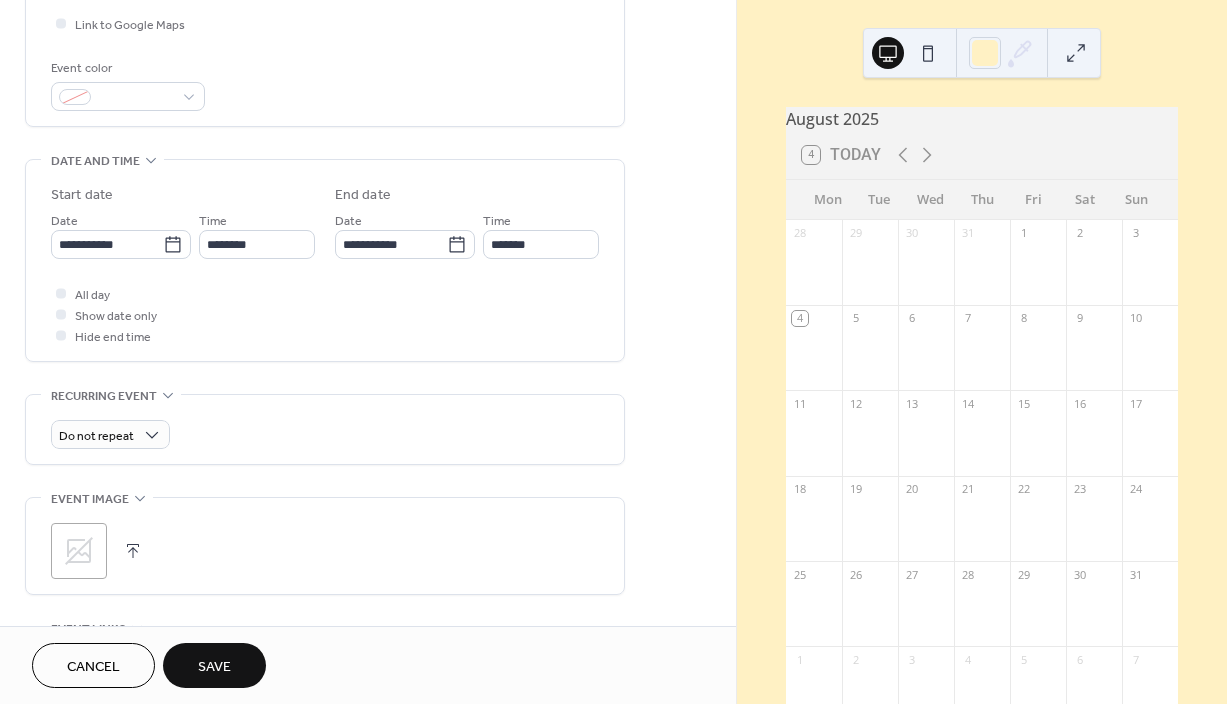 scroll, scrollTop: 721, scrollLeft: 0, axis: vertical 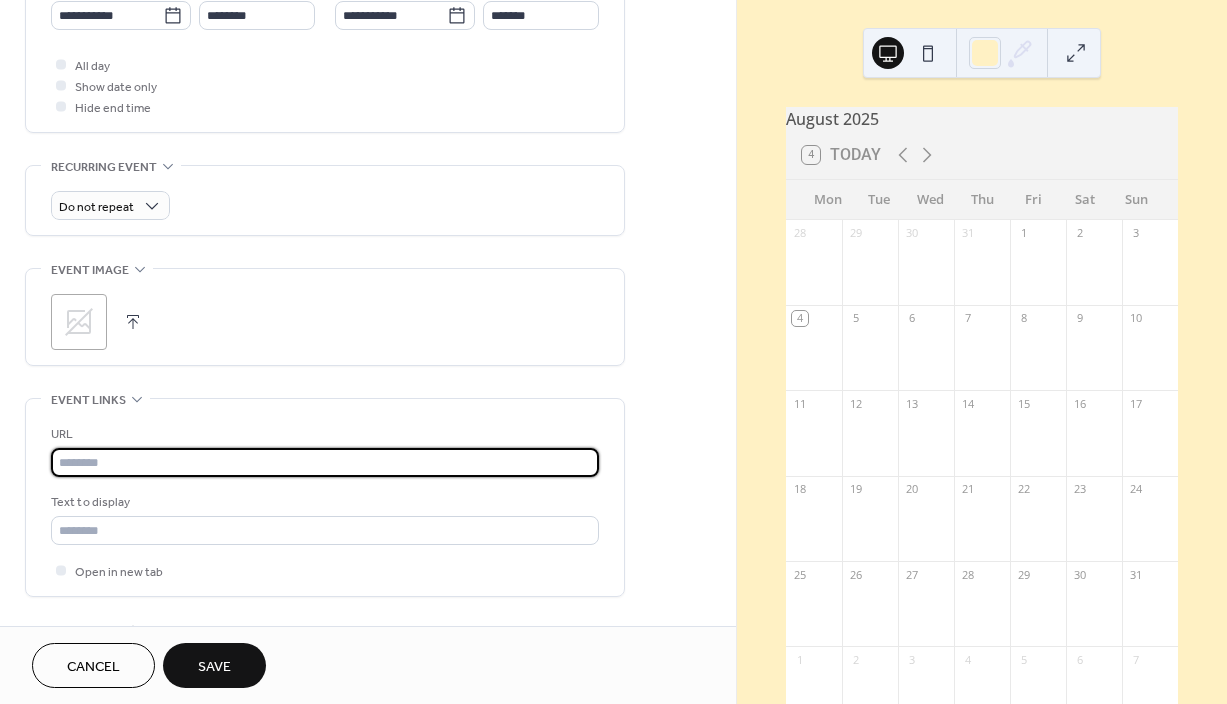 click at bounding box center [325, 462] 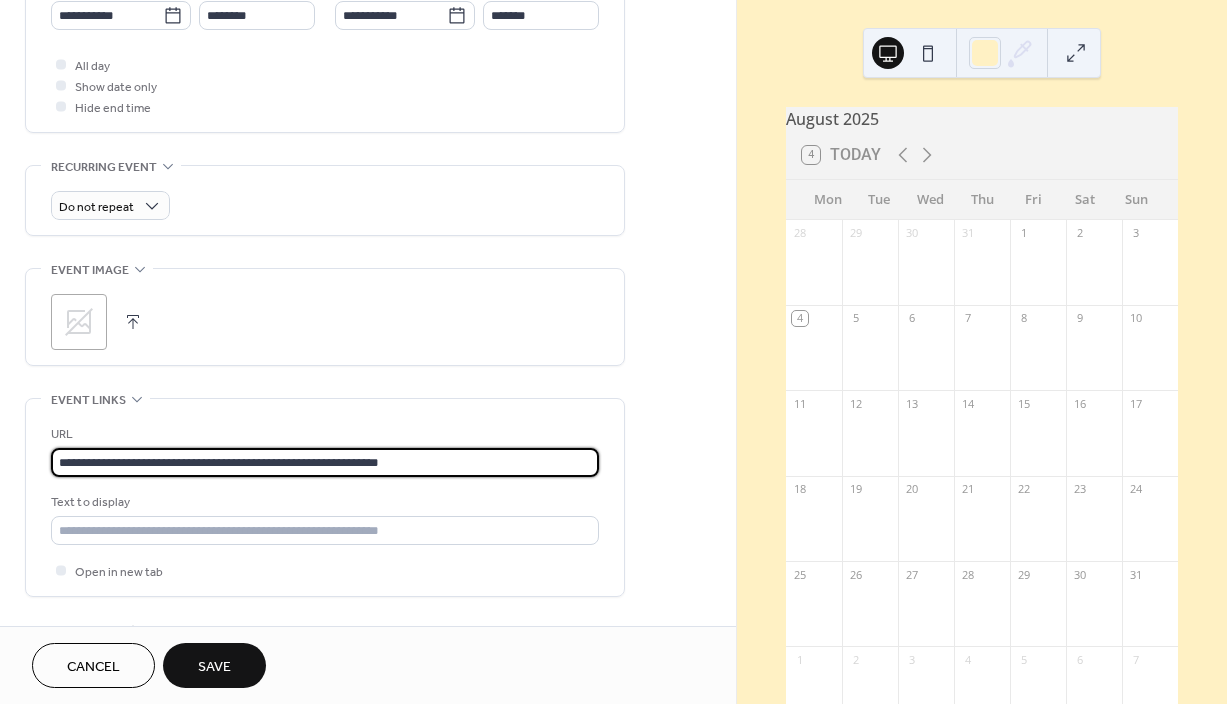 scroll, scrollTop: 481, scrollLeft: 0, axis: vertical 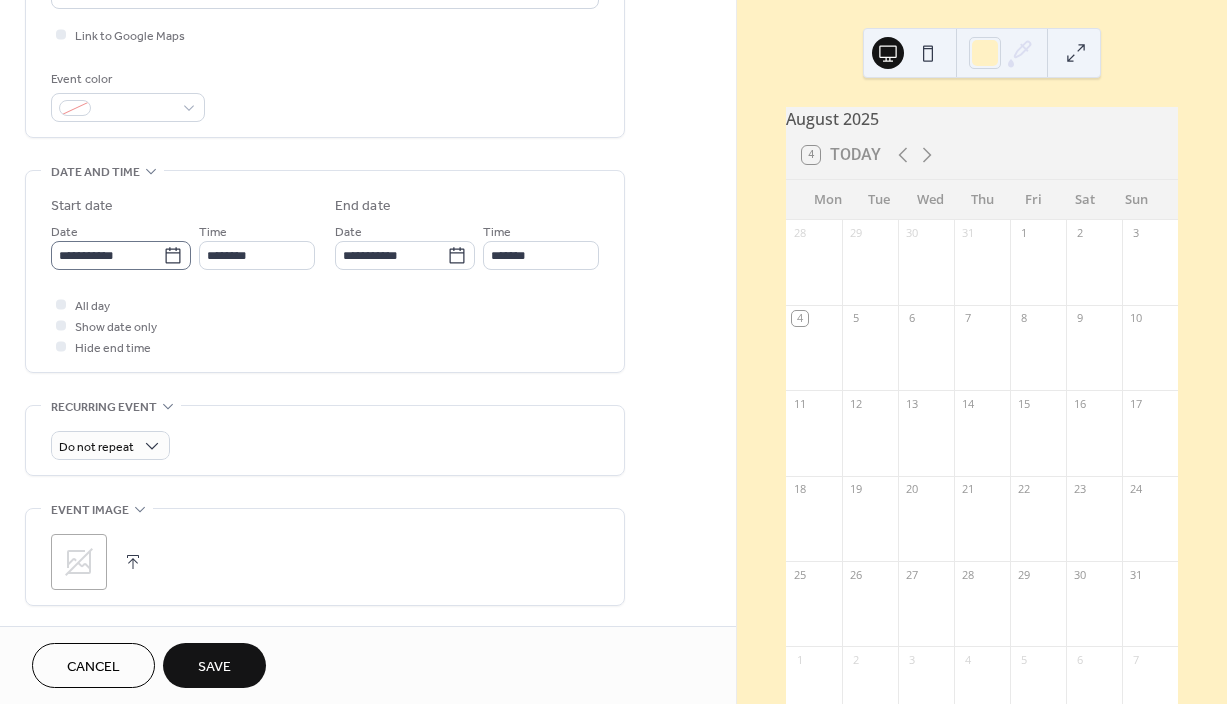 type on "**********" 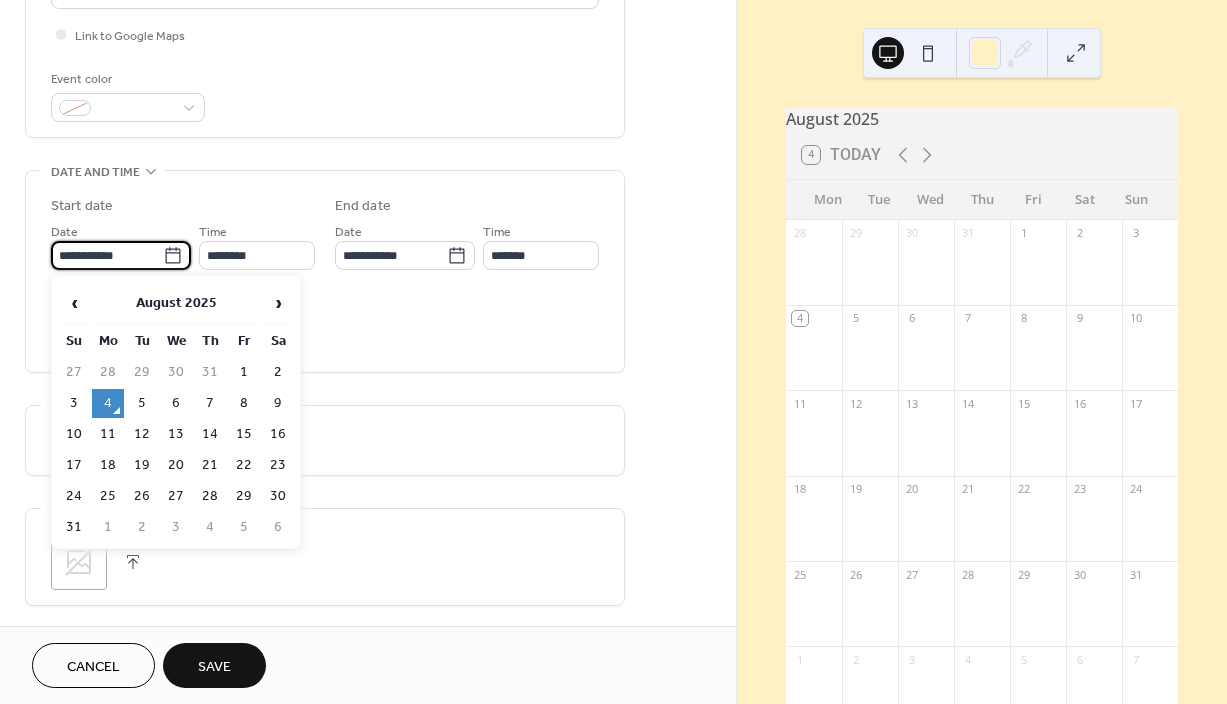click on "**********" at bounding box center (107, 255) 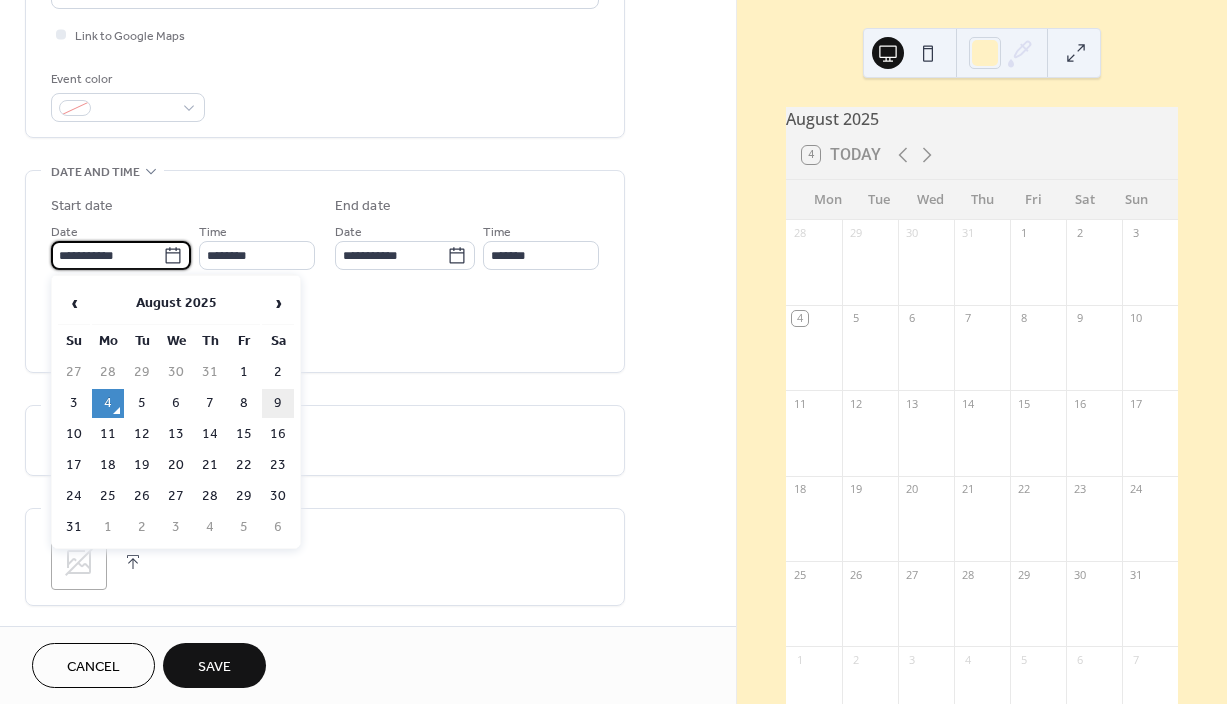 click on "9" at bounding box center [278, 403] 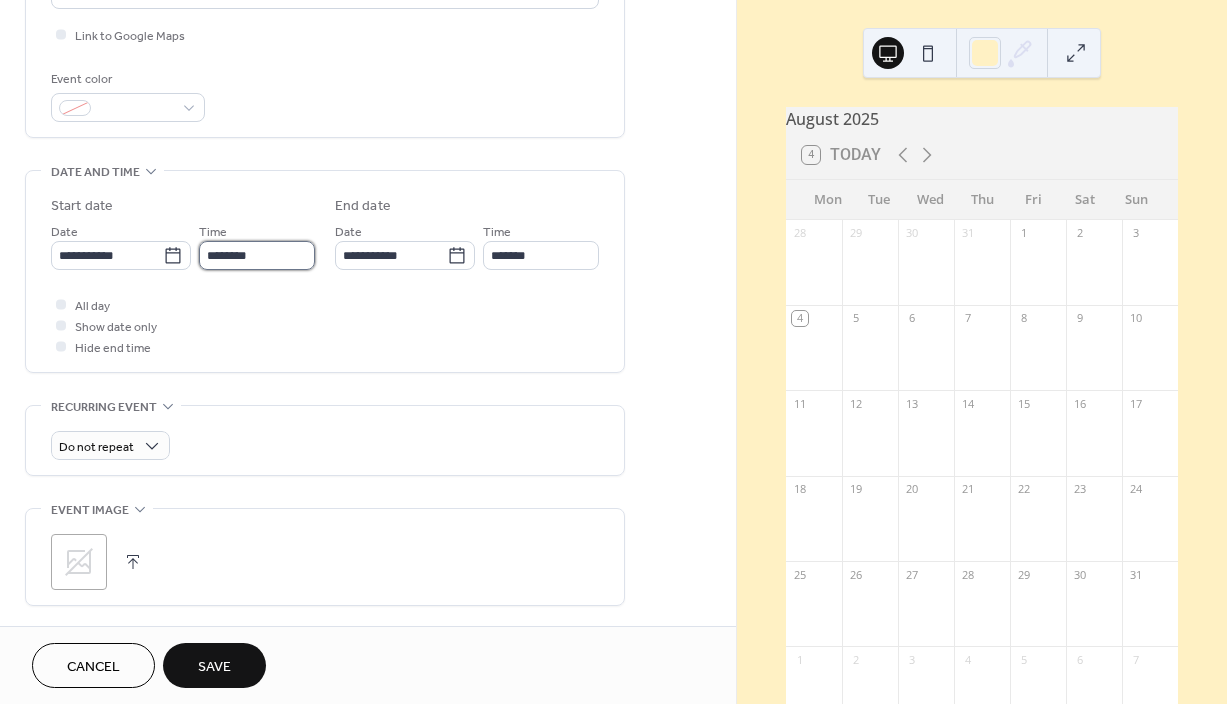 click on "********" at bounding box center [257, 255] 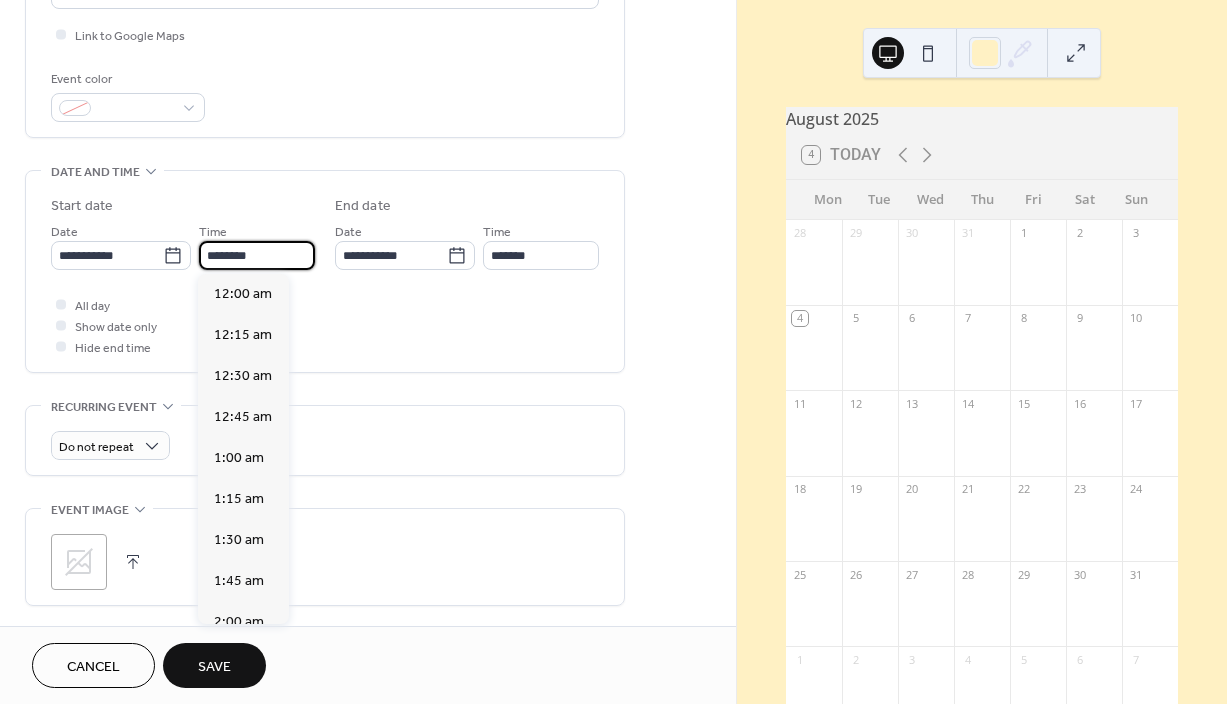 scroll, scrollTop: 1944, scrollLeft: 0, axis: vertical 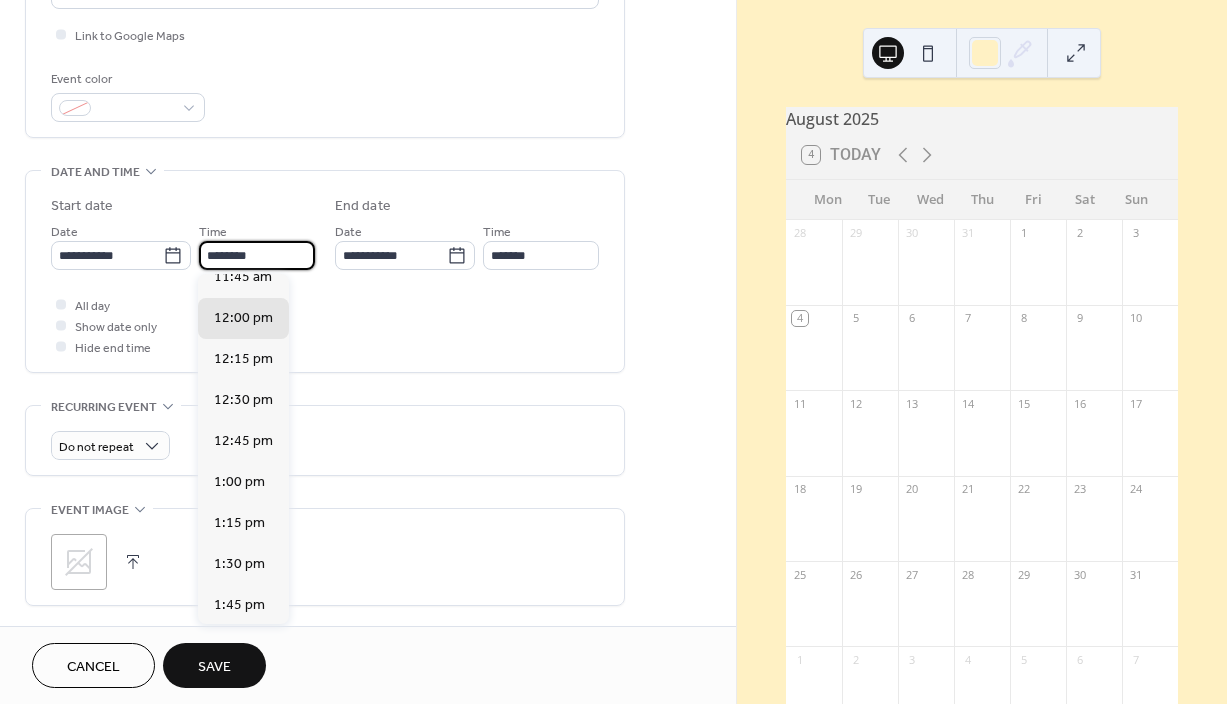 click on "********" at bounding box center [257, 255] 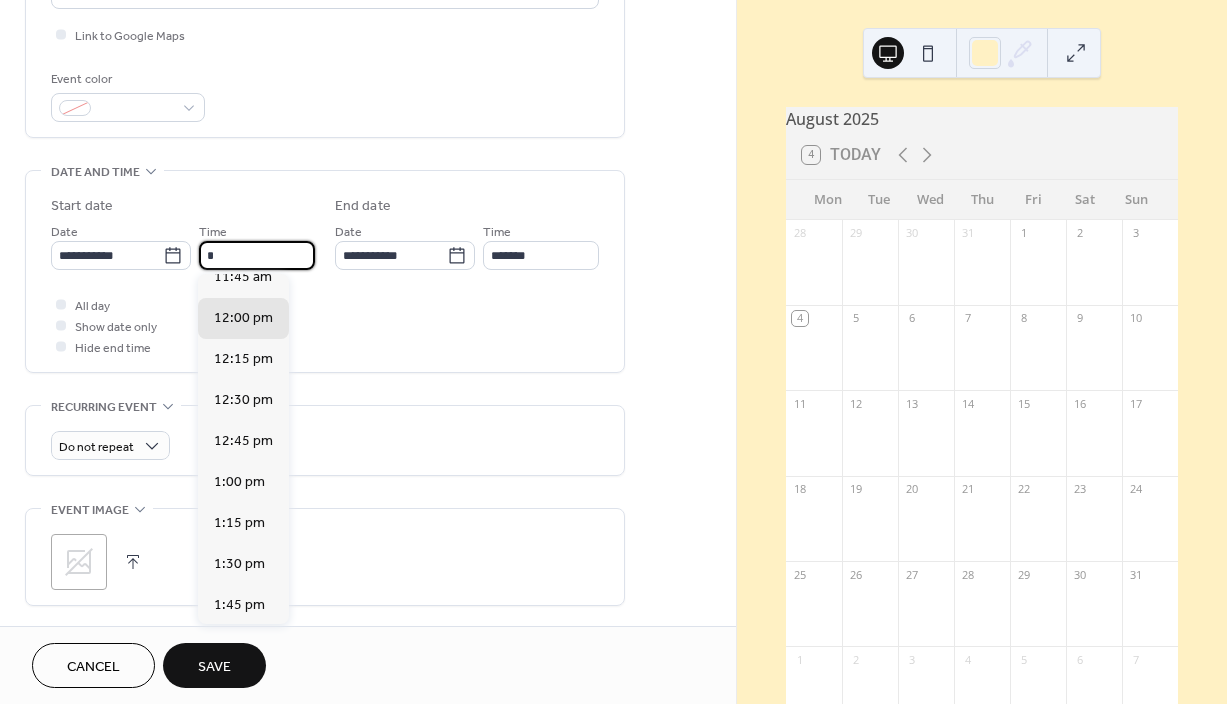 scroll, scrollTop: 1296, scrollLeft: 0, axis: vertical 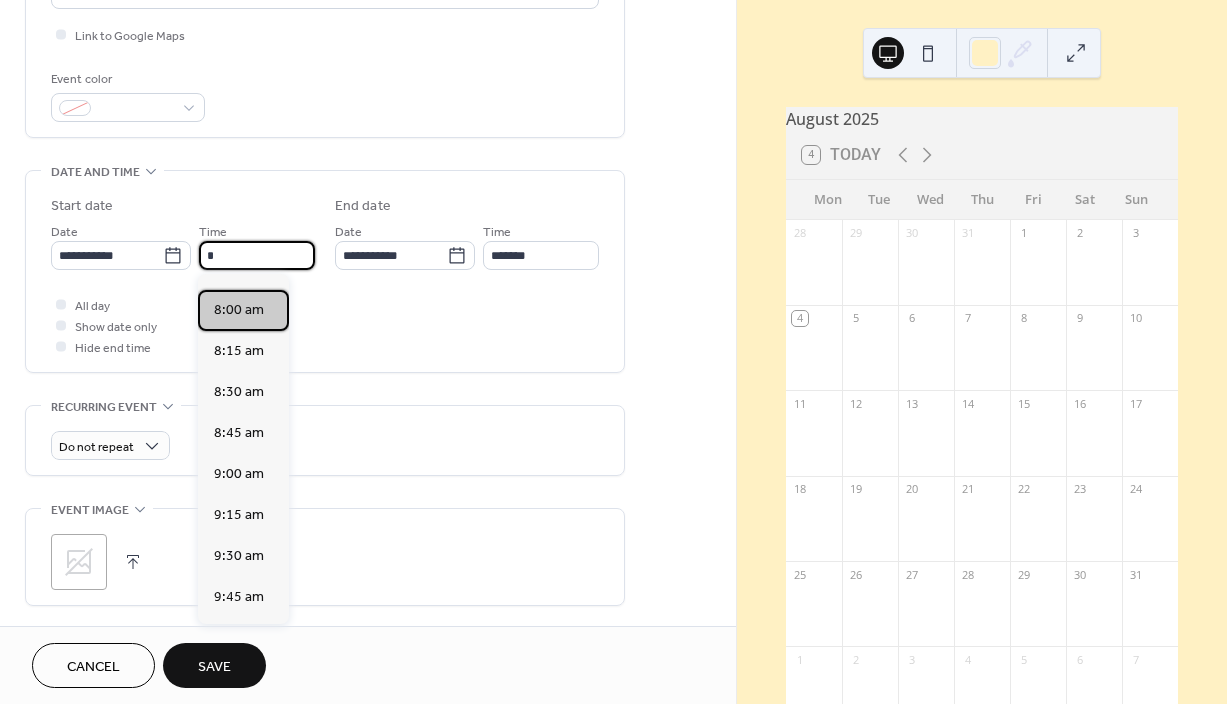 click on "8:00 am" at bounding box center [239, 310] 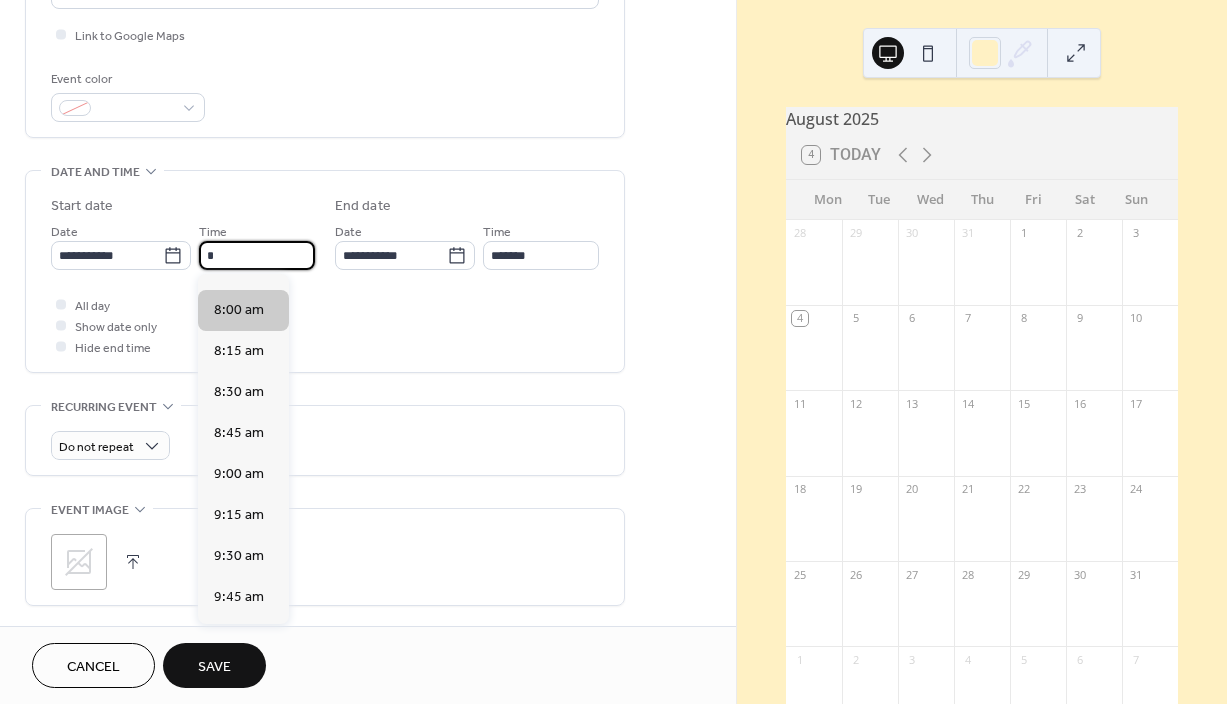 type on "*******" 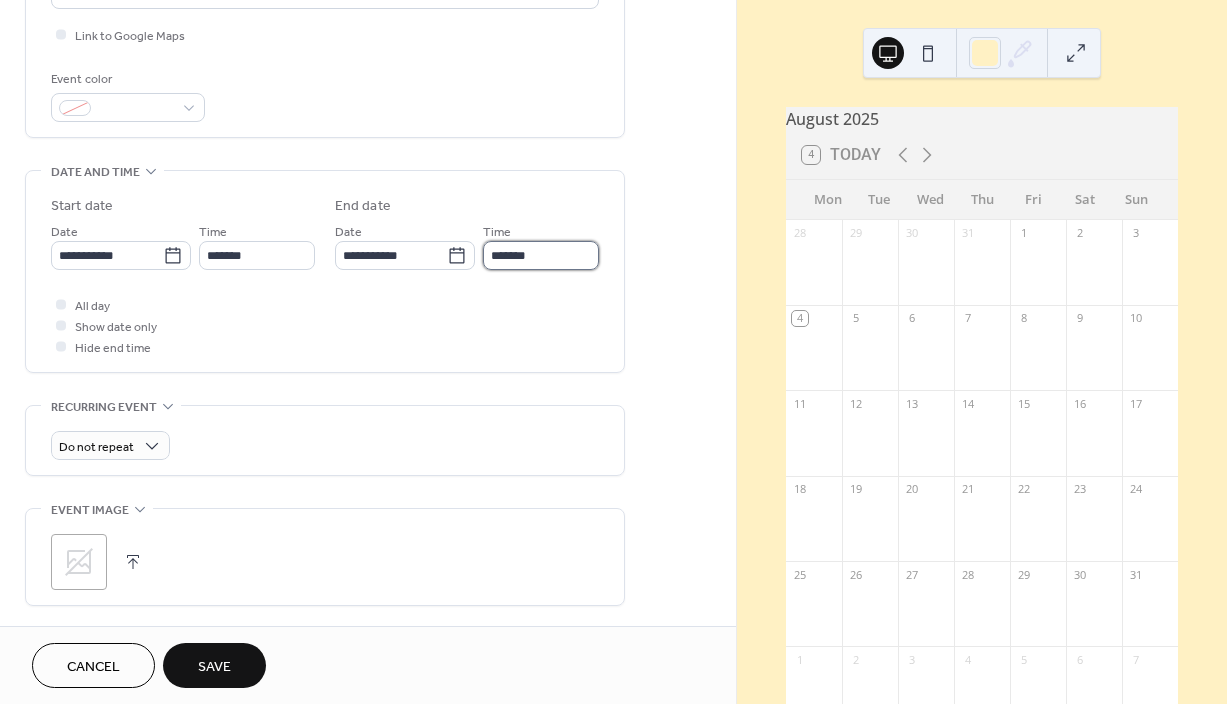 click on "*******" at bounding box center (541, 255) 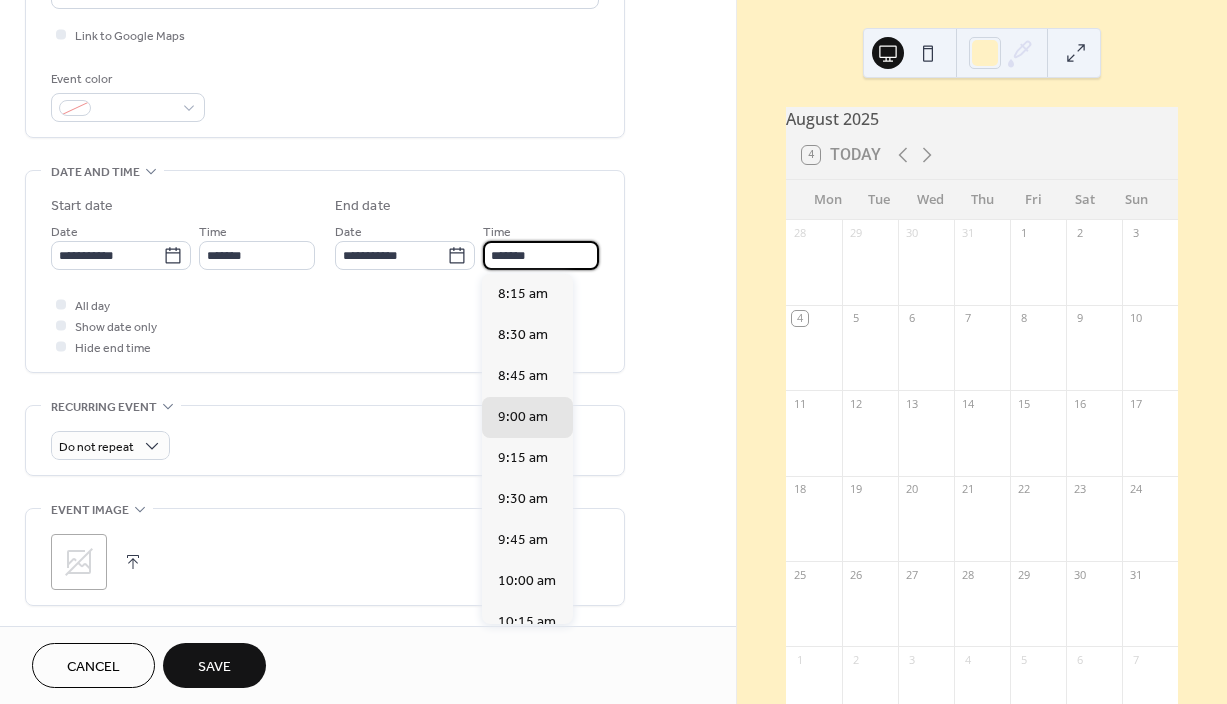 click on "*******" at bounding box center (541, 255) 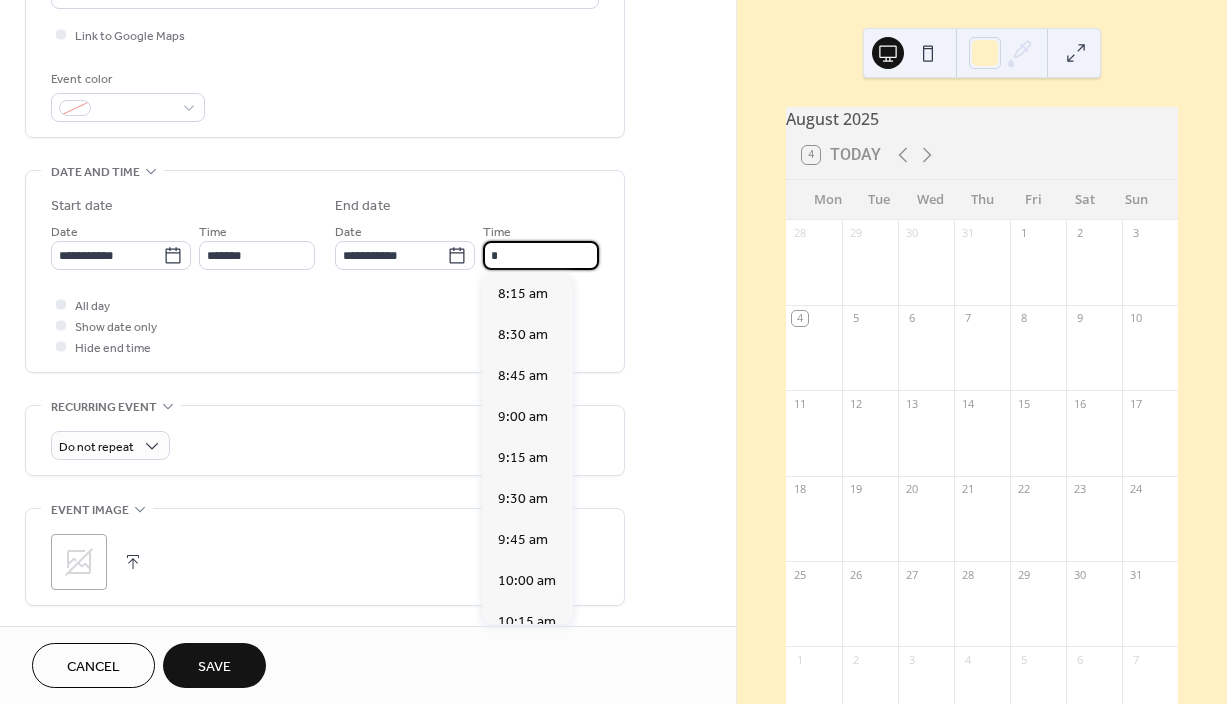 scroll, scrollTop: 1255, scrollLeft: 0, axis: vertical 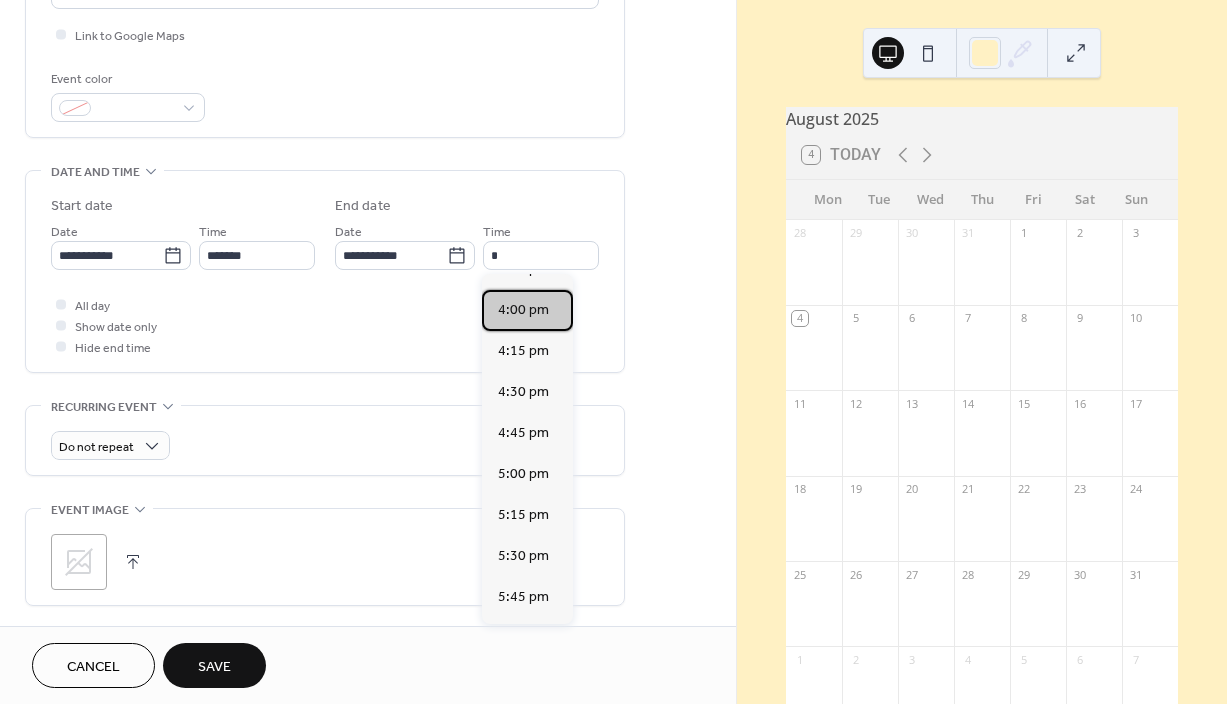 click on "4:00 pm" at bounding box center (523, 310) 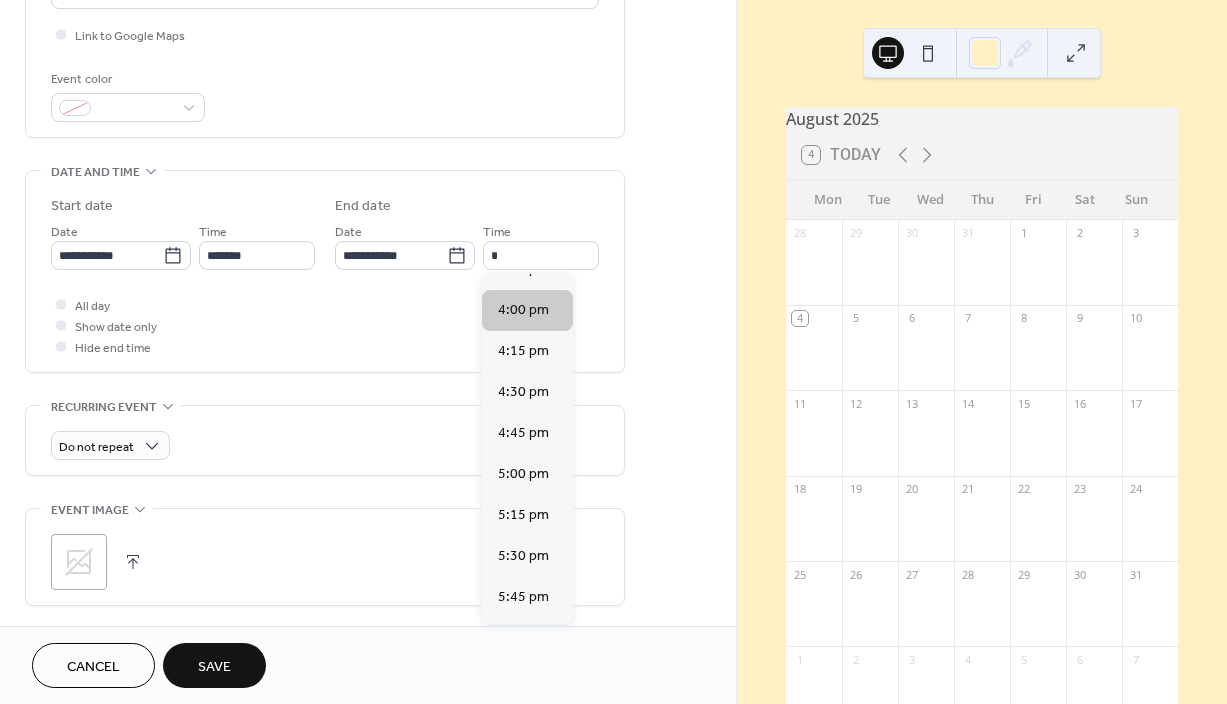 type on "*******" 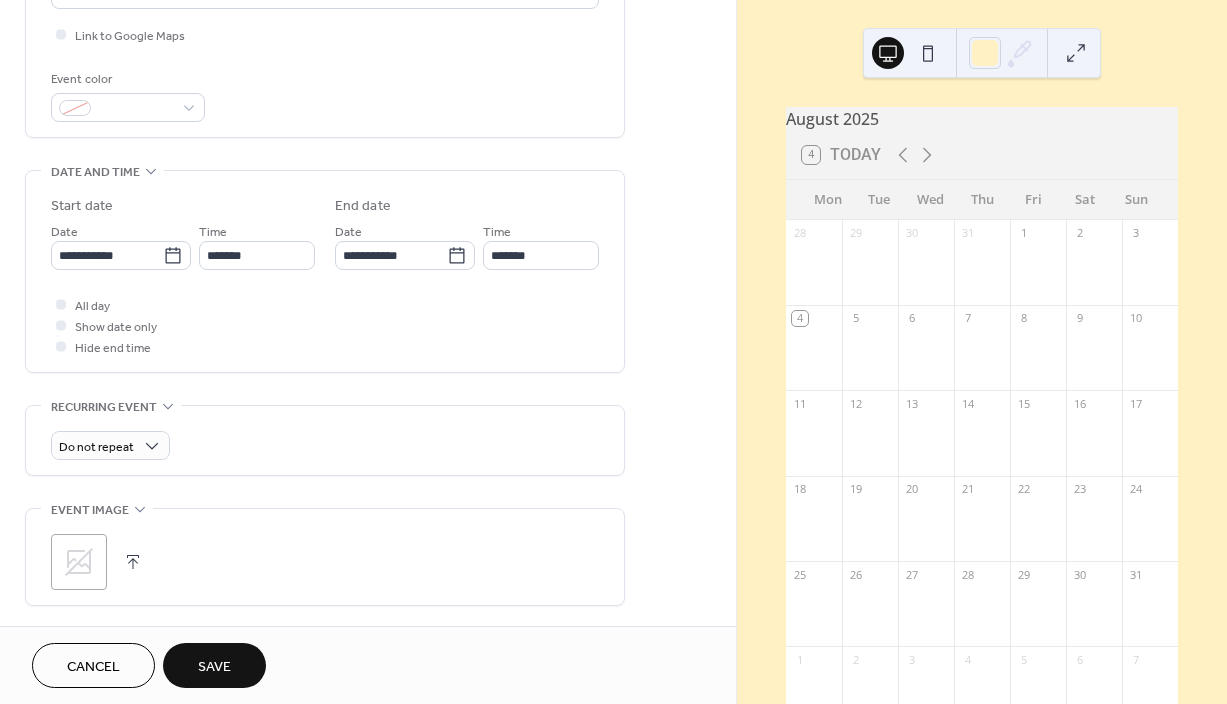 click on ";" at bounding box center (79, 562) 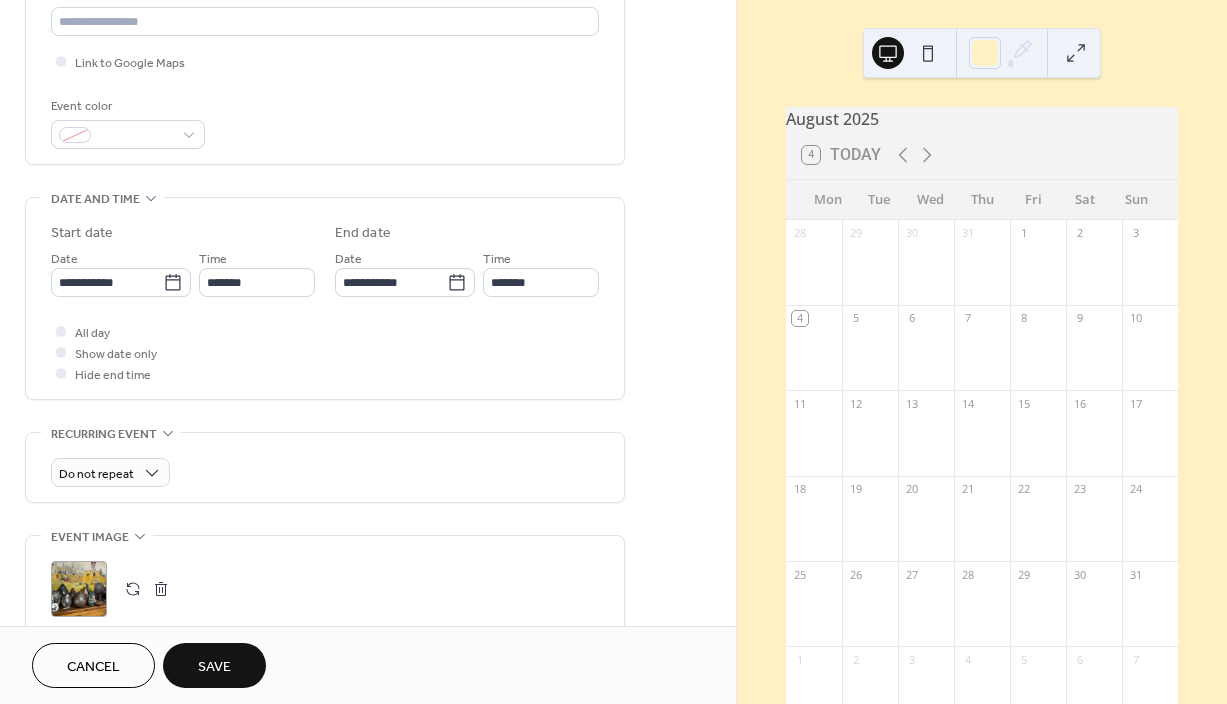scroll, scrollTop: 213, scrollLeft: 0, axis: vertical 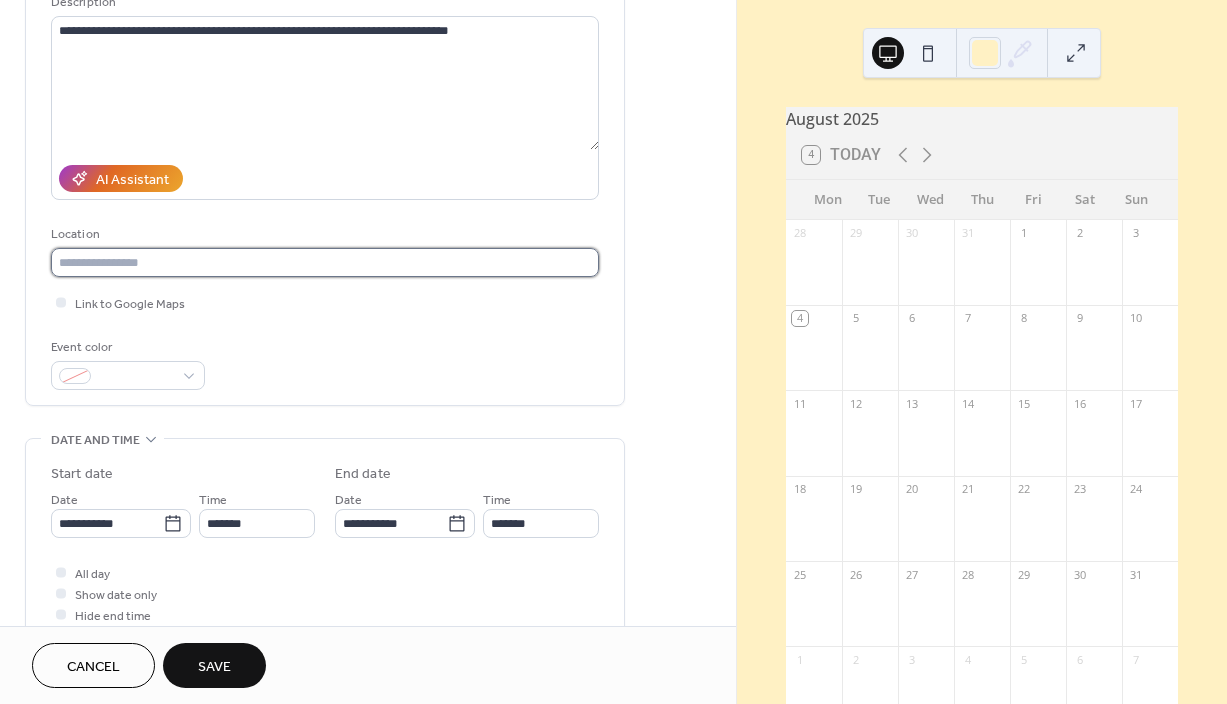 click at bounding box center [325, 262] 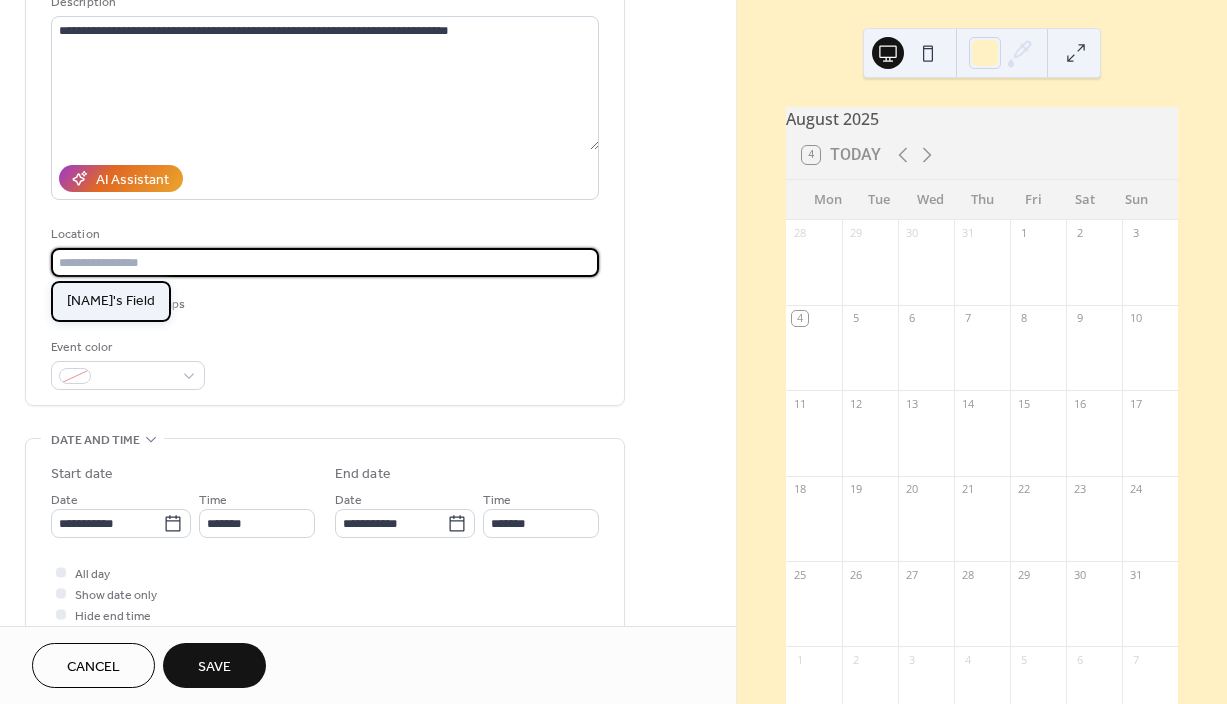 click on "[NAME]'s Field" at bounding box center (111, 301) 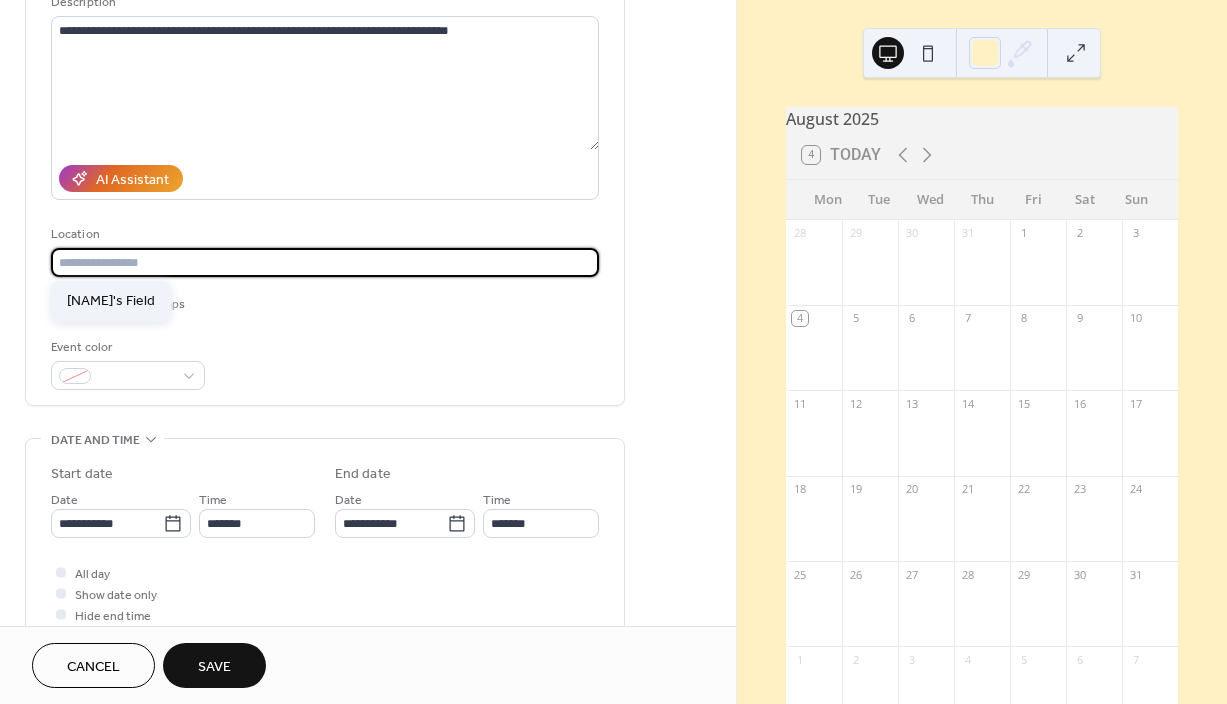 type on "**********" 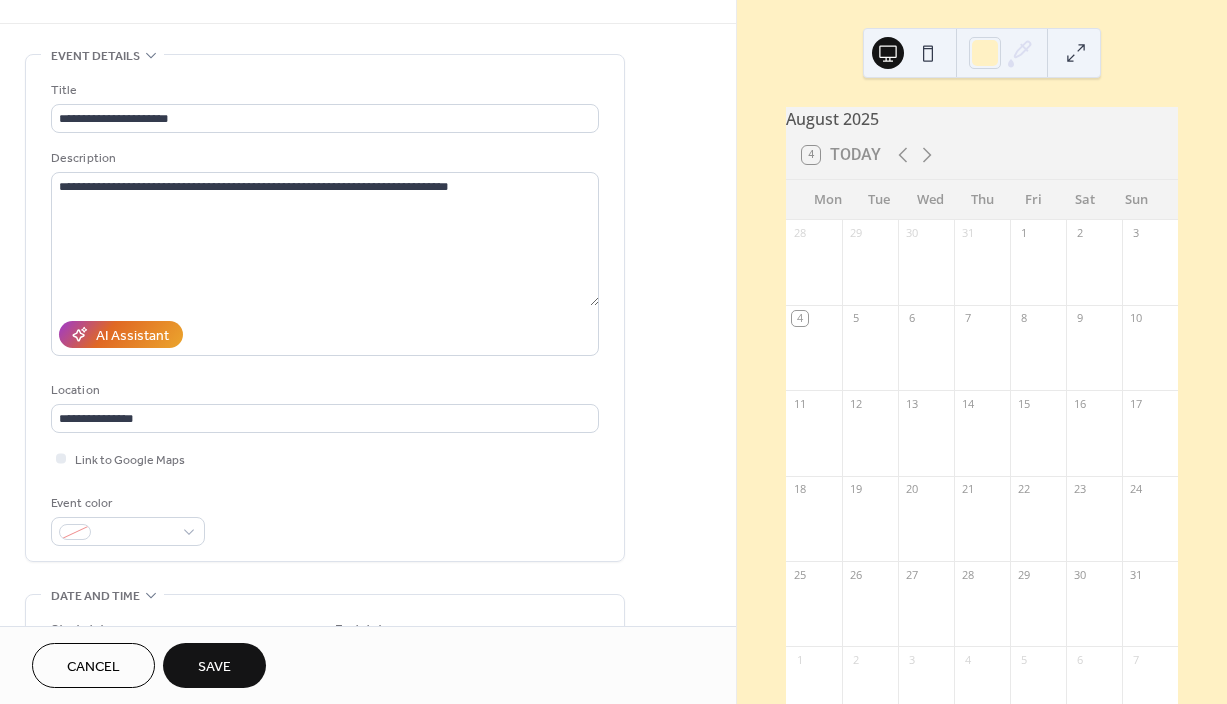 scroll, scrollTop: 51, scrollLeft: 0, axis: vertical 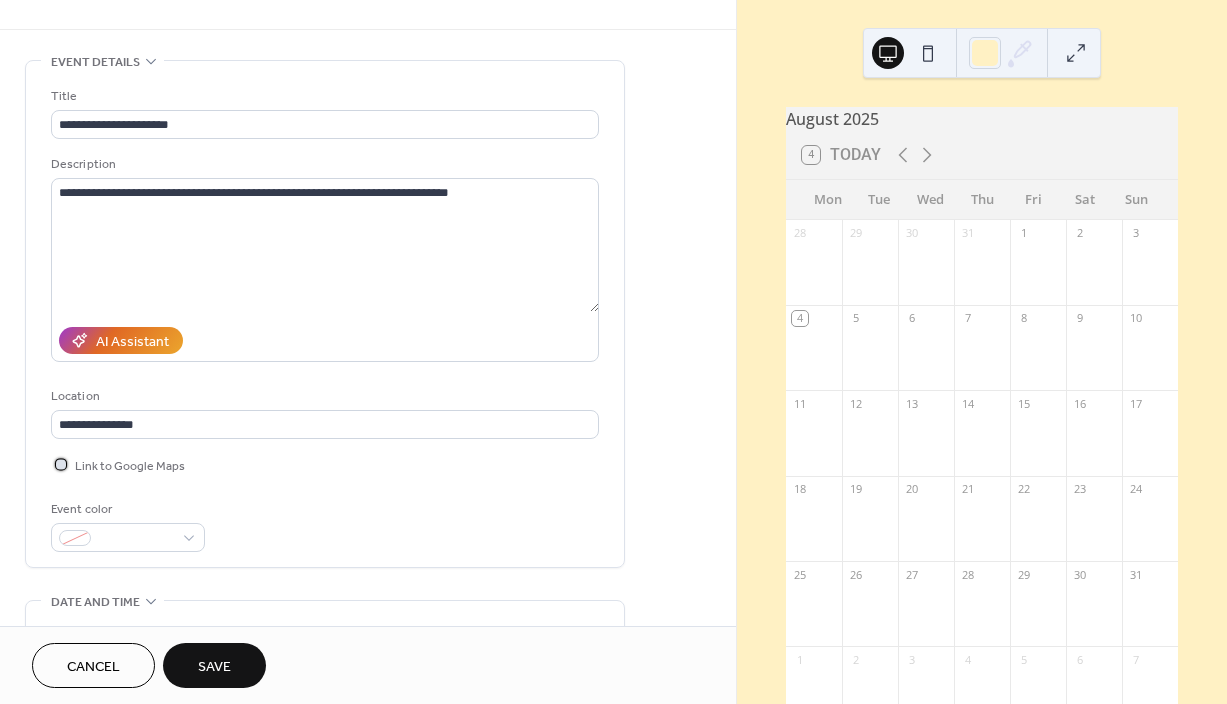 click on "Link to Google Maps" at bounding box center [130, 466] 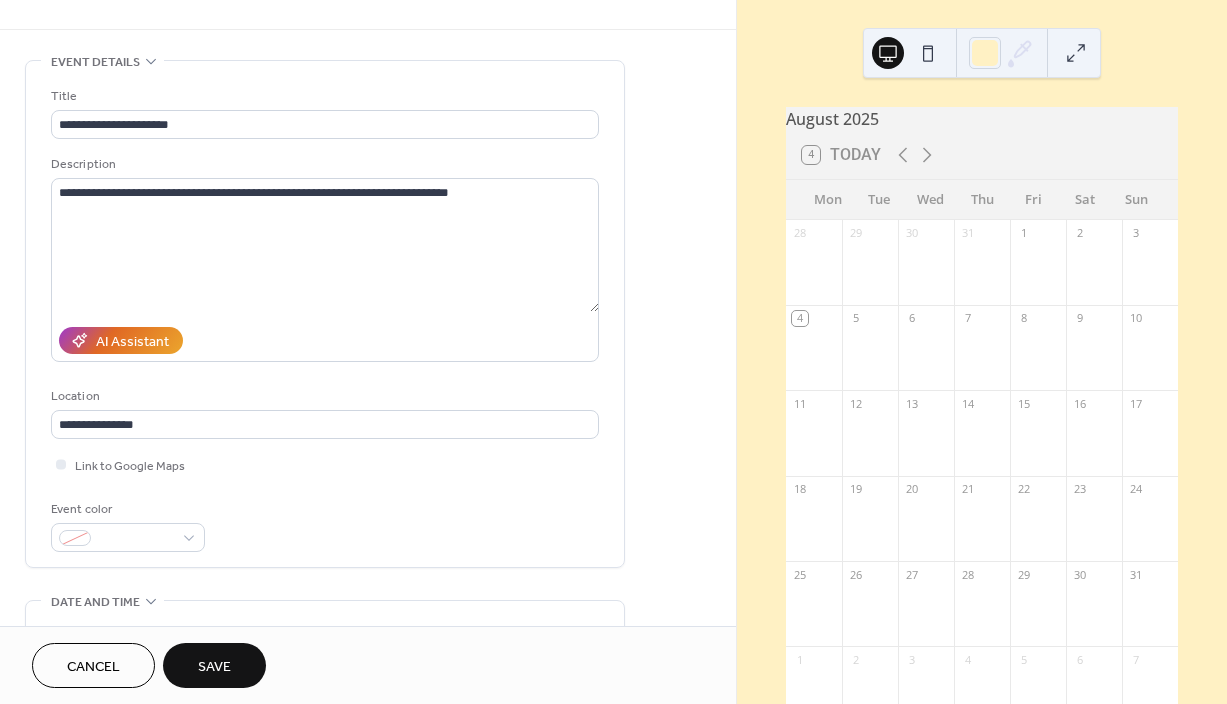 click on "**********" at bounding box center (325, 319) 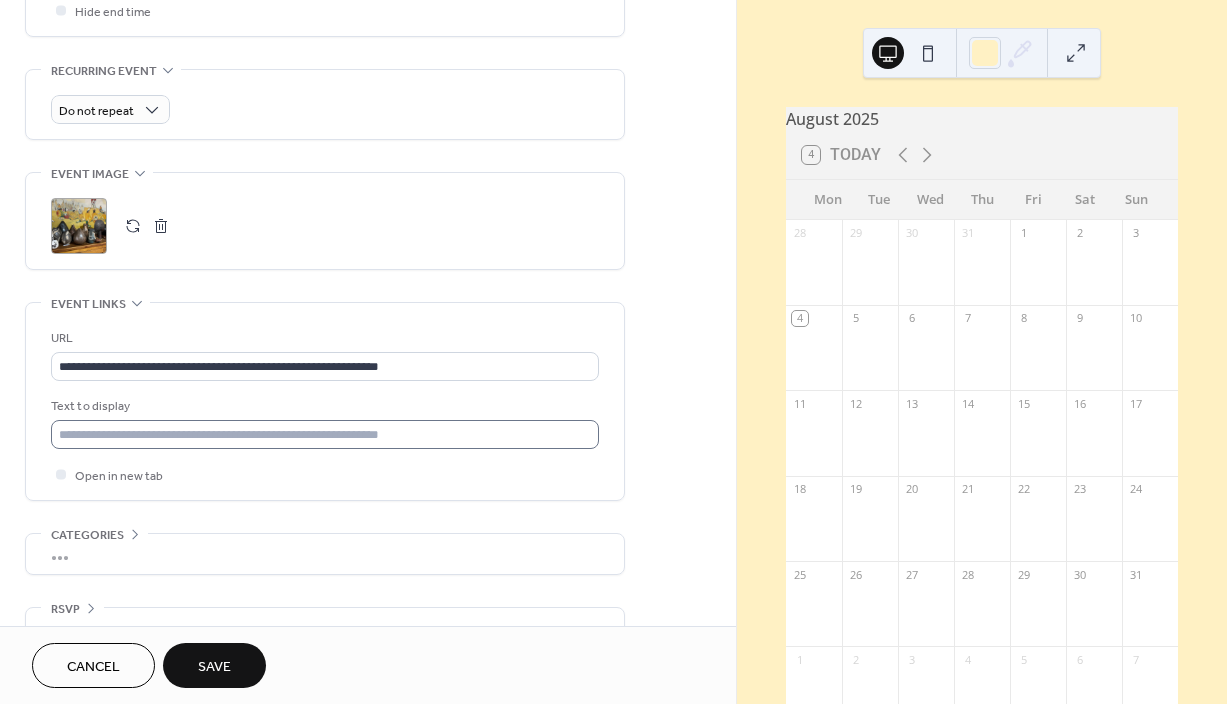 scroll, scrollTop: 843, scrollLeft: 0, axis: vertical 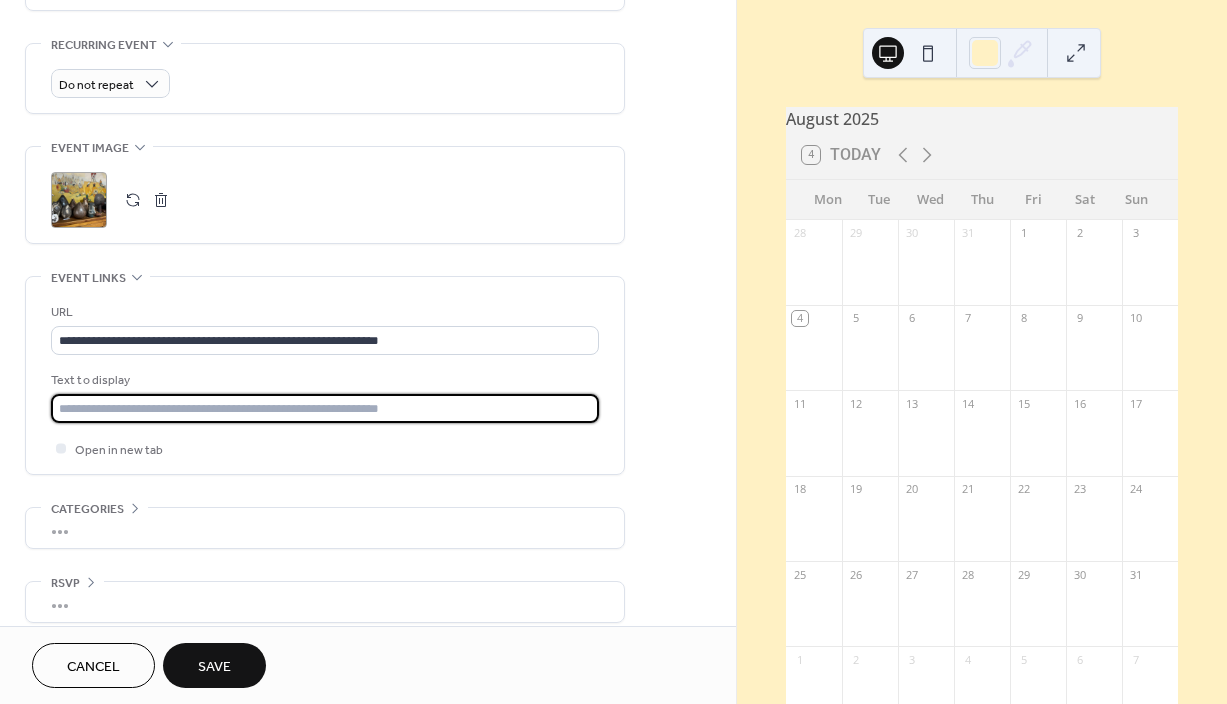 click at bounding box center (325, 408) 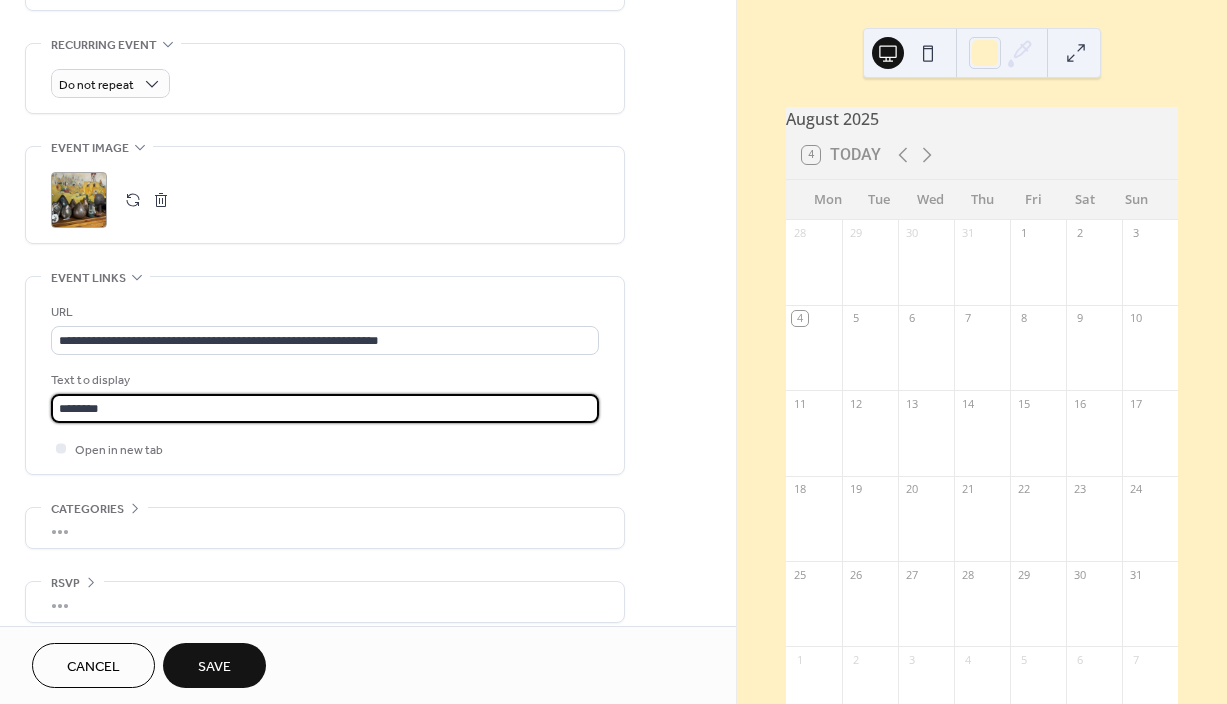 type on "*******" 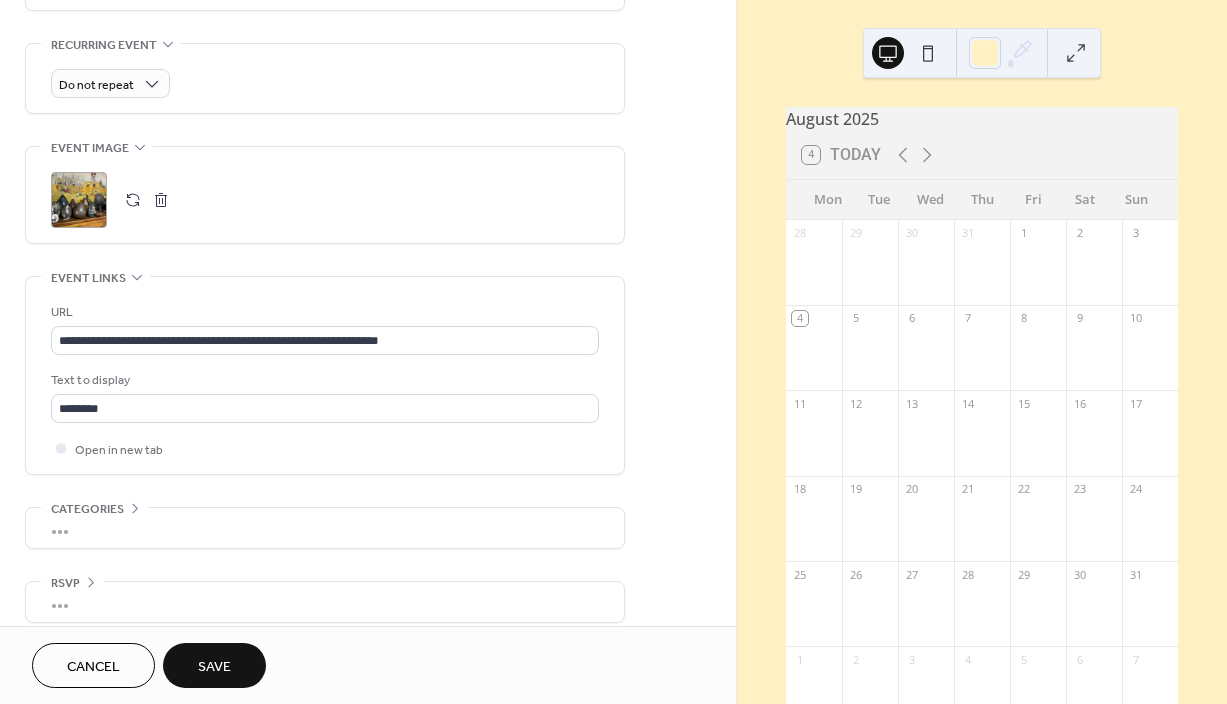 click on "Save" at bounding box center (214, 667) 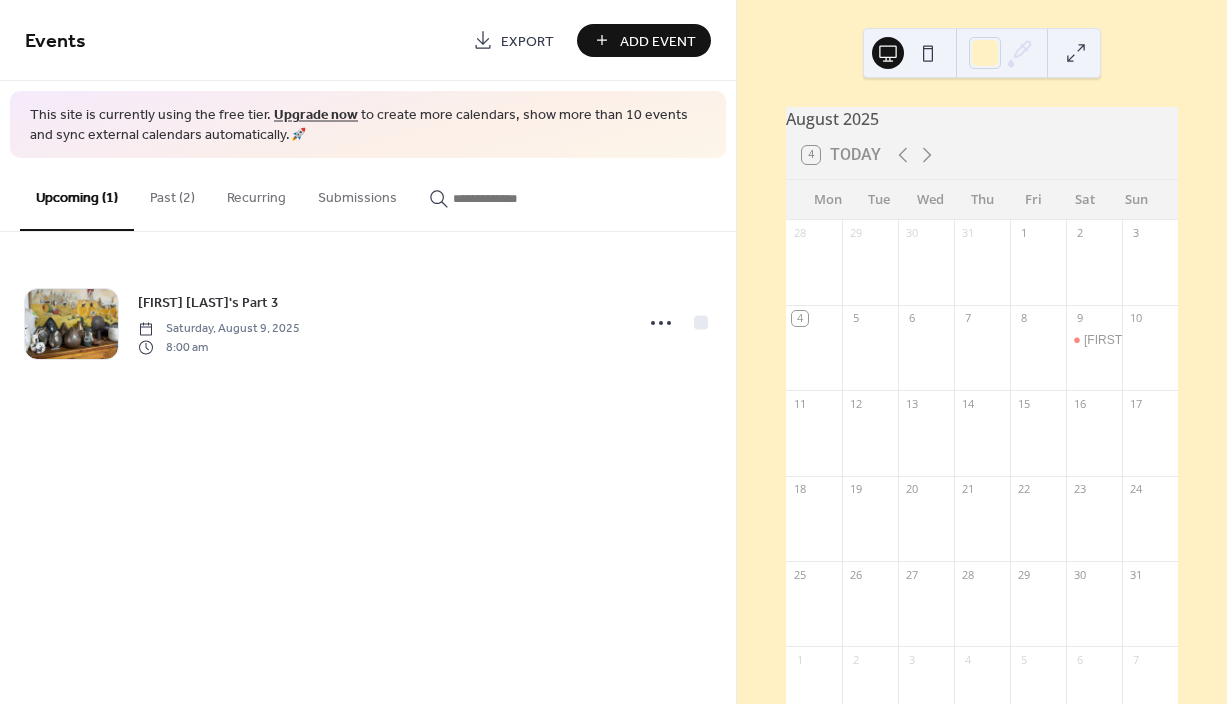 click on "Add Event" at bounding box center (658, 41) 